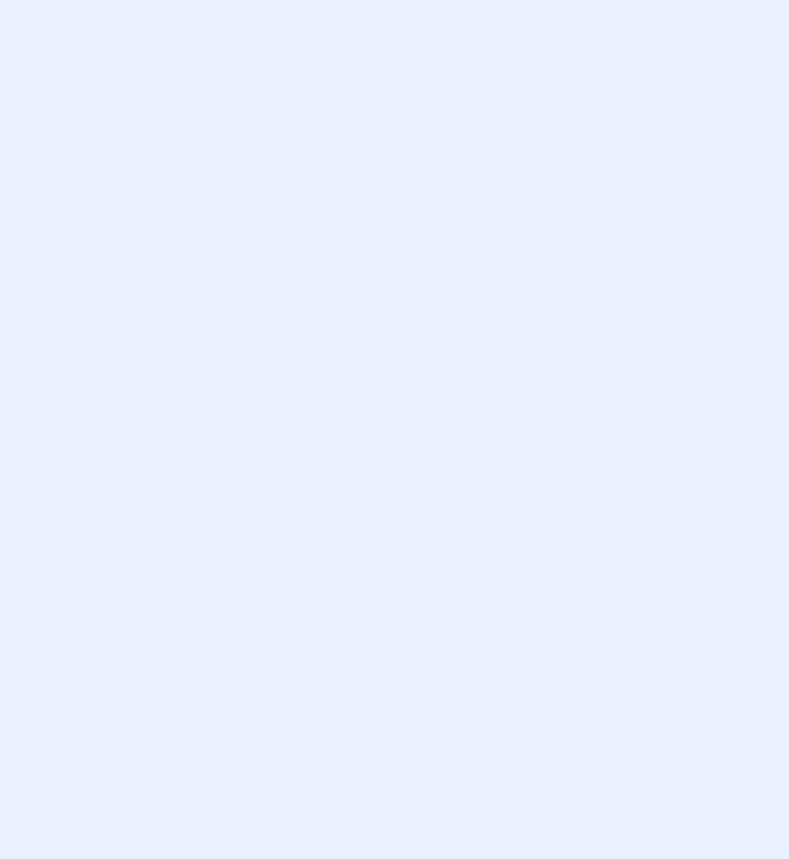 scroll, scrollTop: 0, scrollLeft: 0, axis: both 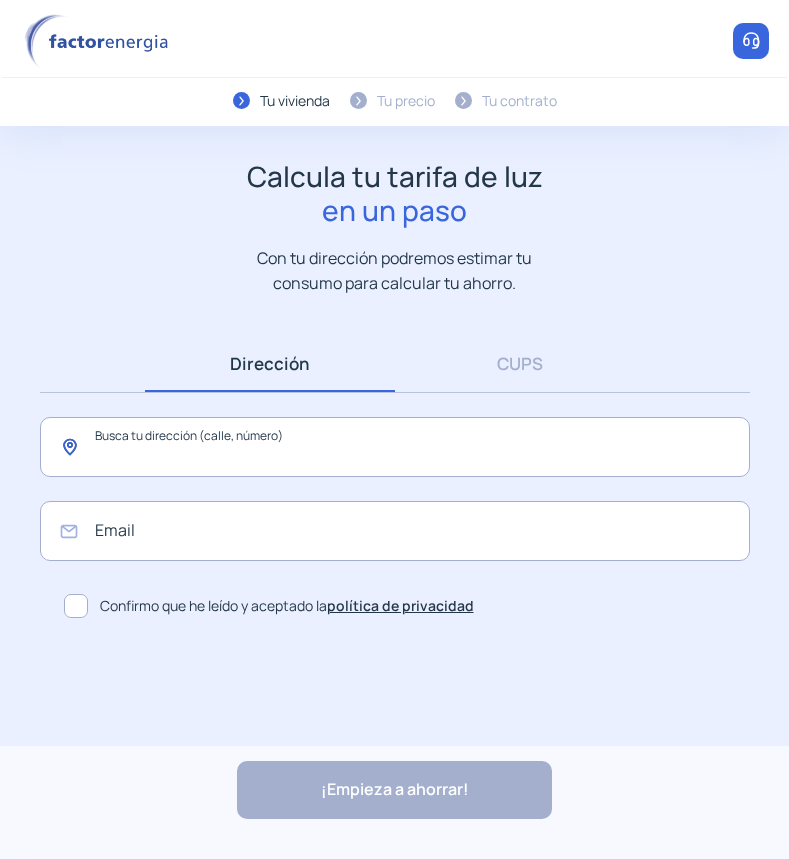click 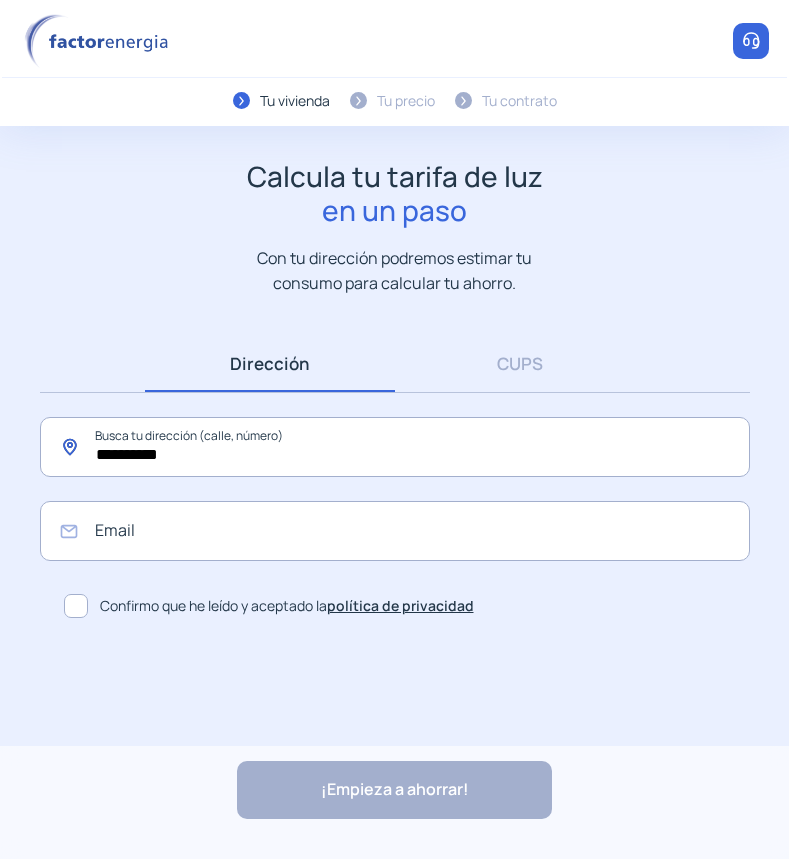 click on "*********" 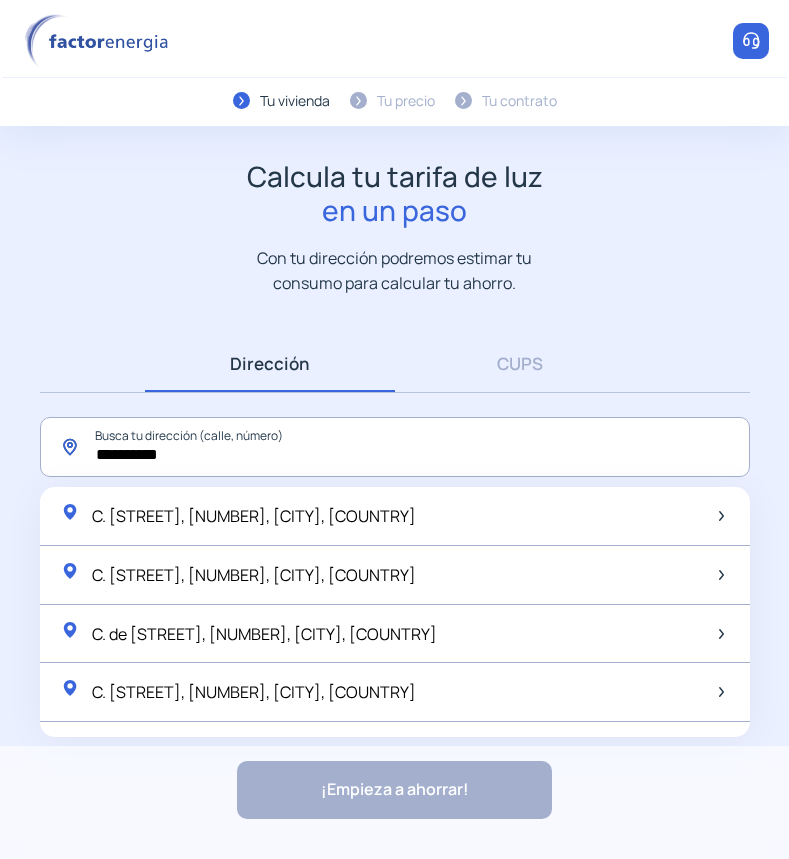paste on "******" 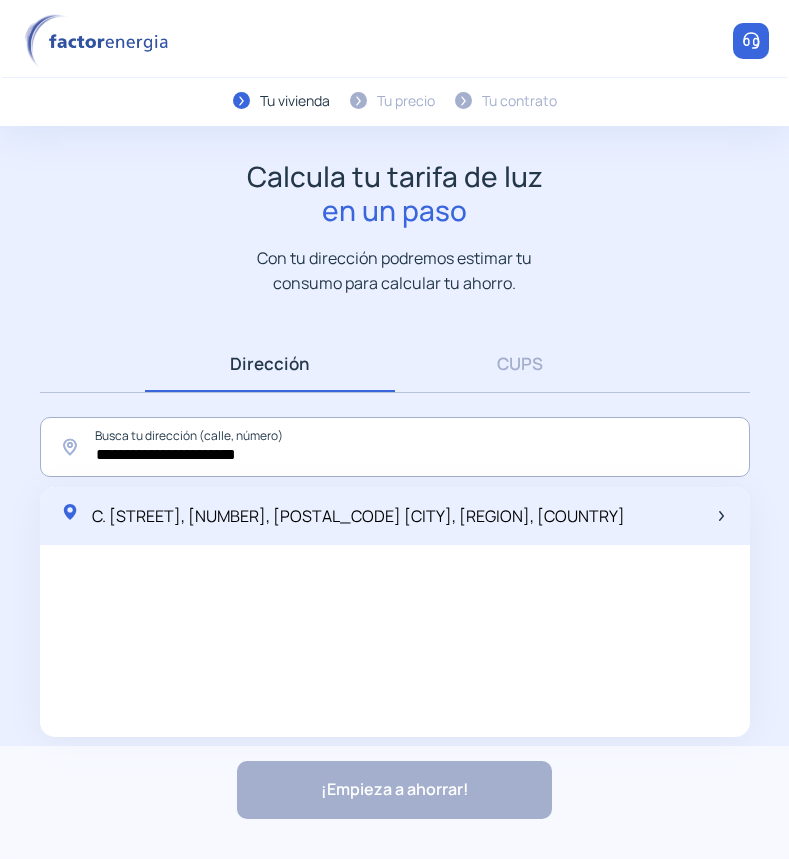 click on "C. [STREET], [NUMBER], [POSTAL_CODE] [CITY], [REGION], [COUNTRY]" 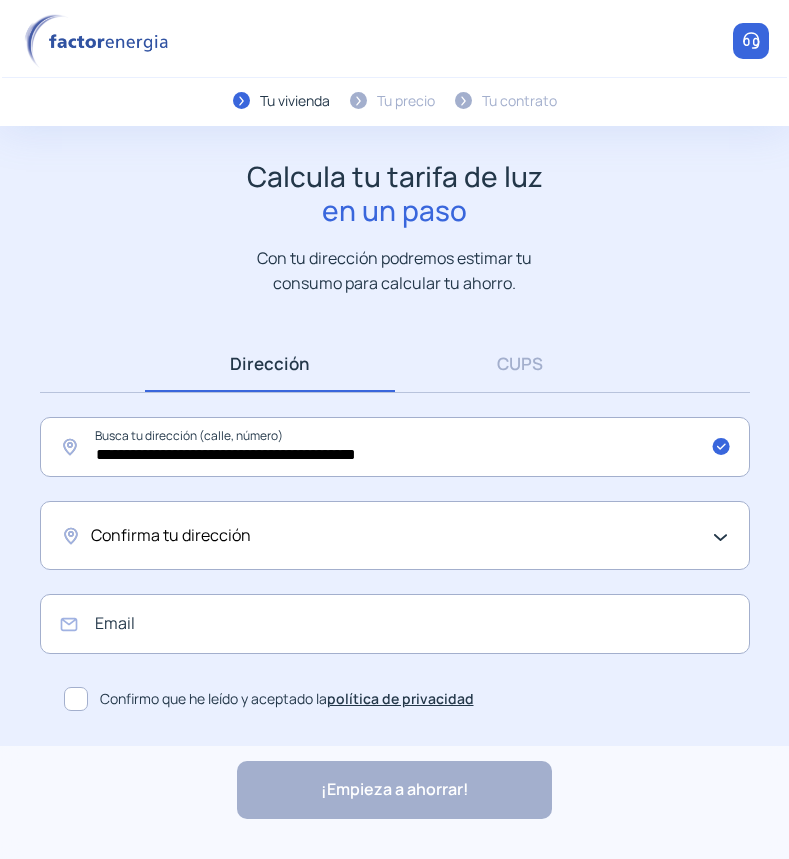 click on "Confirma tu dirección" 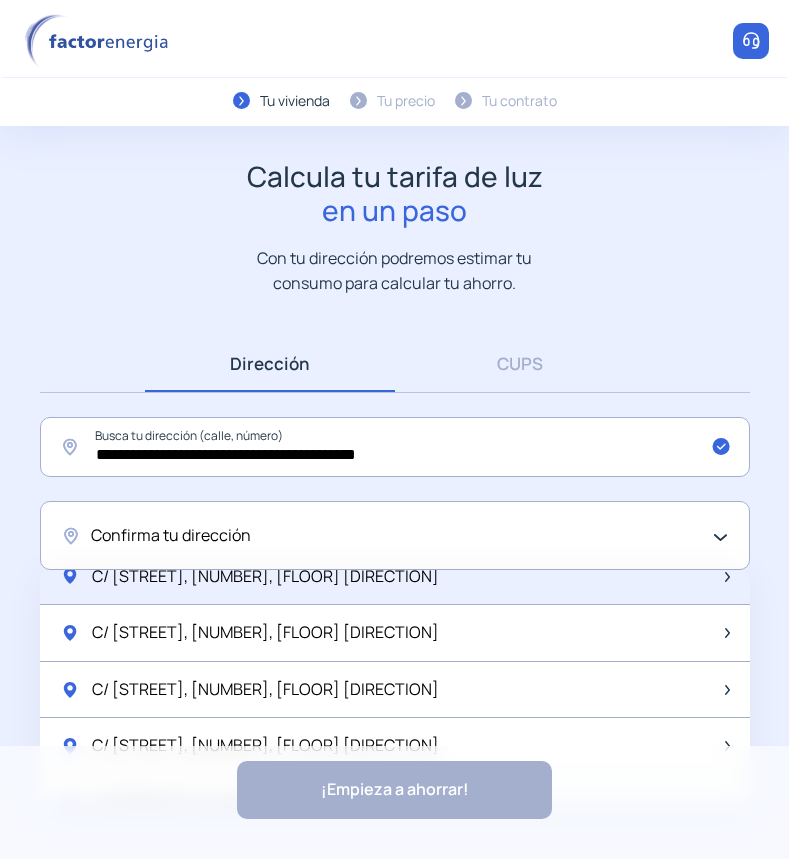 scroll, scrollTop: 100, scrollLeft: 0, axis: vertical 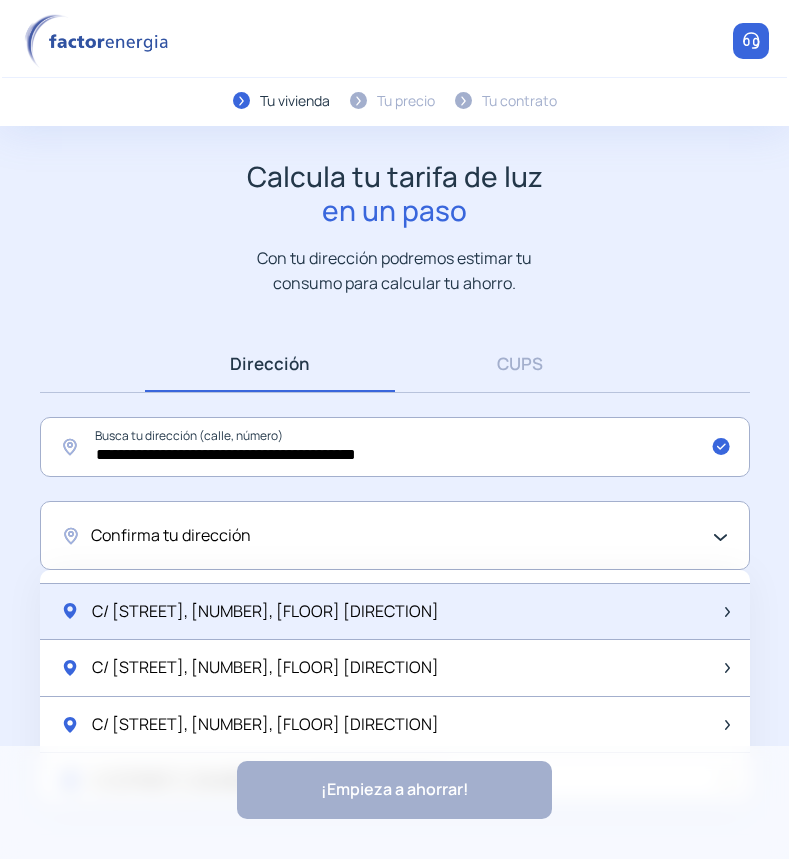 click on "C/ [STREET], [NUMBER], [FLOOR] [DIRECTION]" 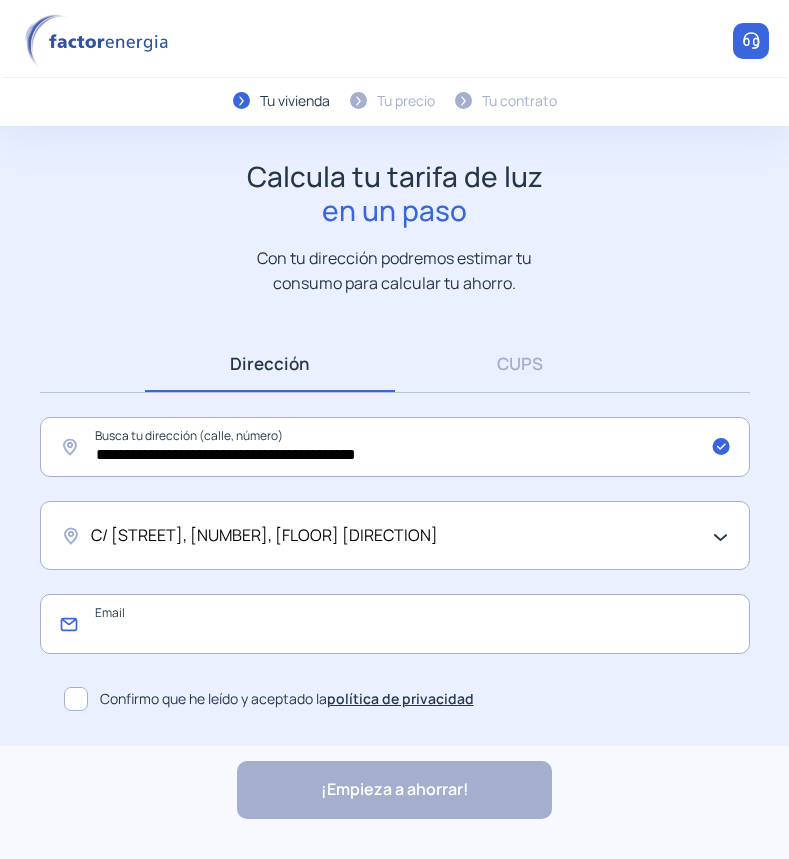 click 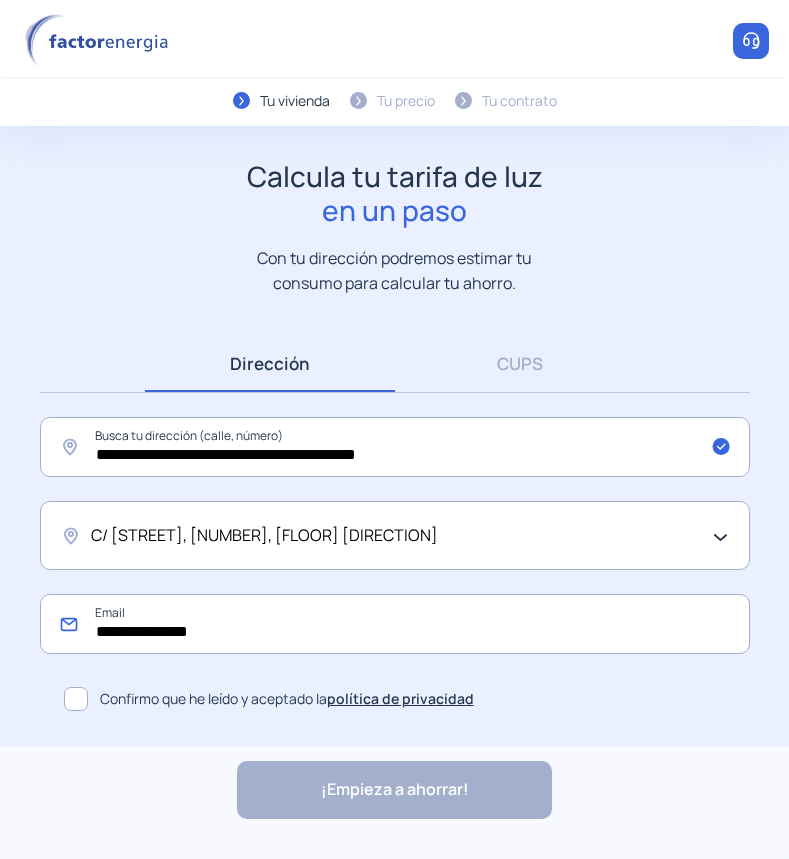 type on "**********" 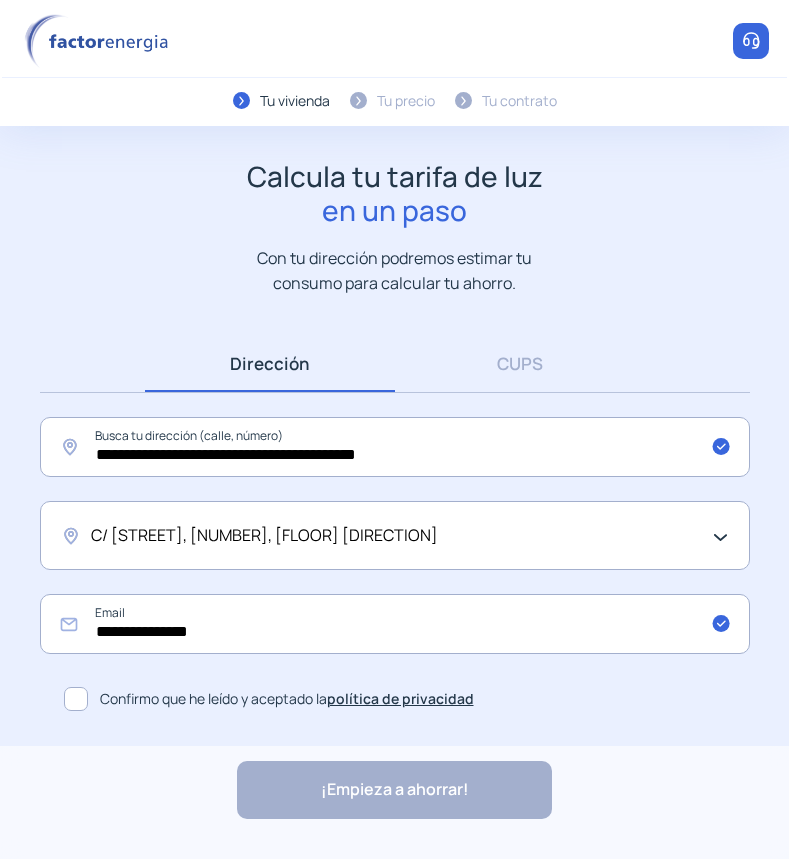 click 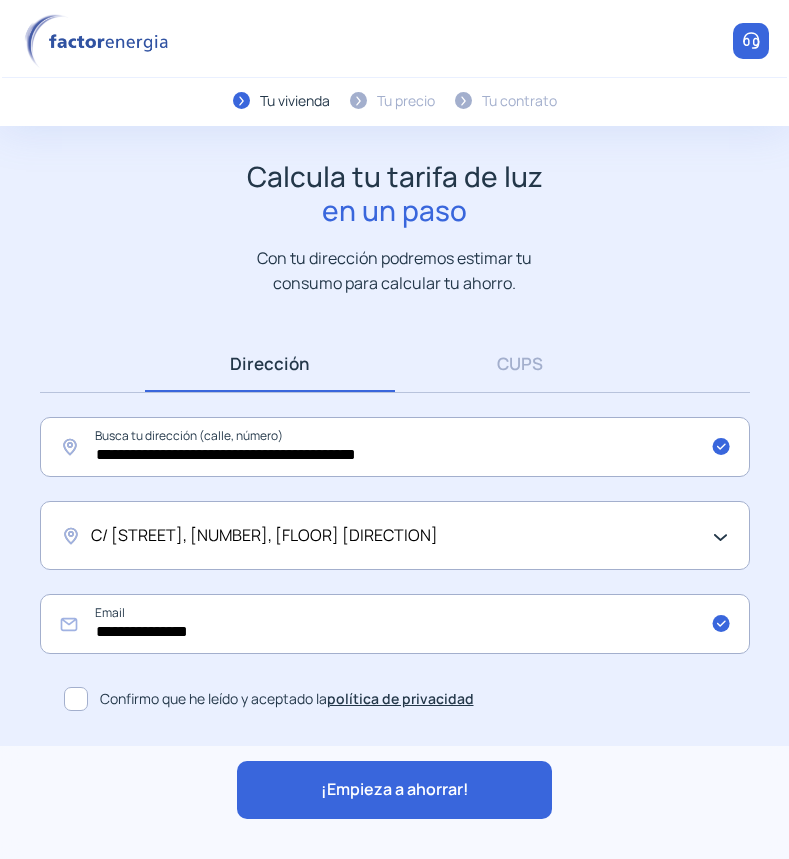 click on "¡Empieza a ahorrar! "Excelente servicio y atención al cliente" "Respeto por el cliente y variedad de tarifas" "Todo genial y muy rápido" "Rapidez y buen trato al cliente"" 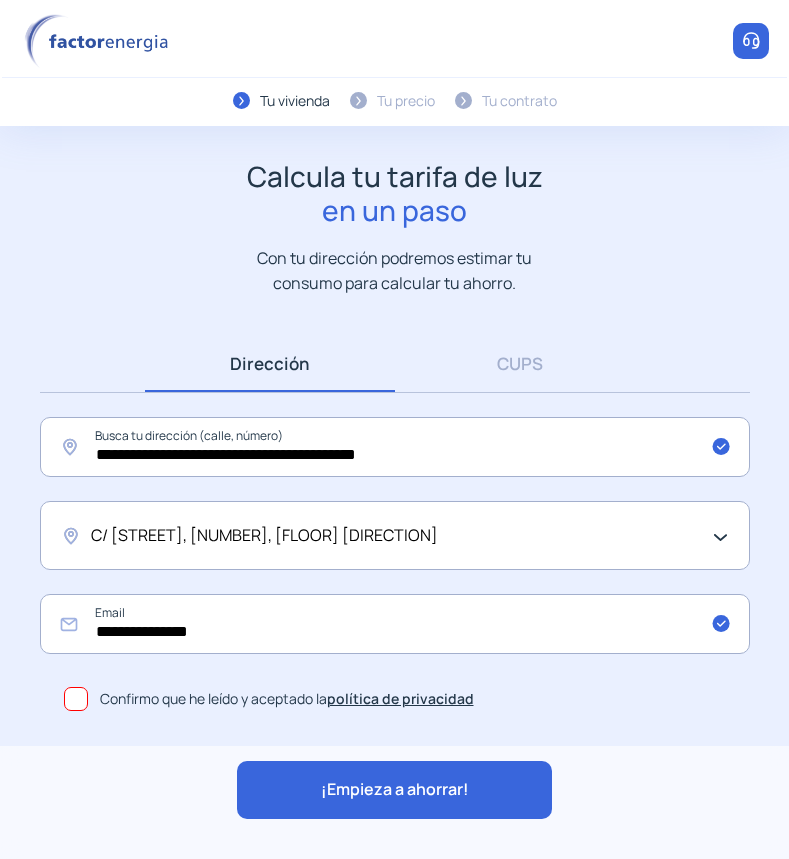 click on "¡Empieza a ahorrar!" 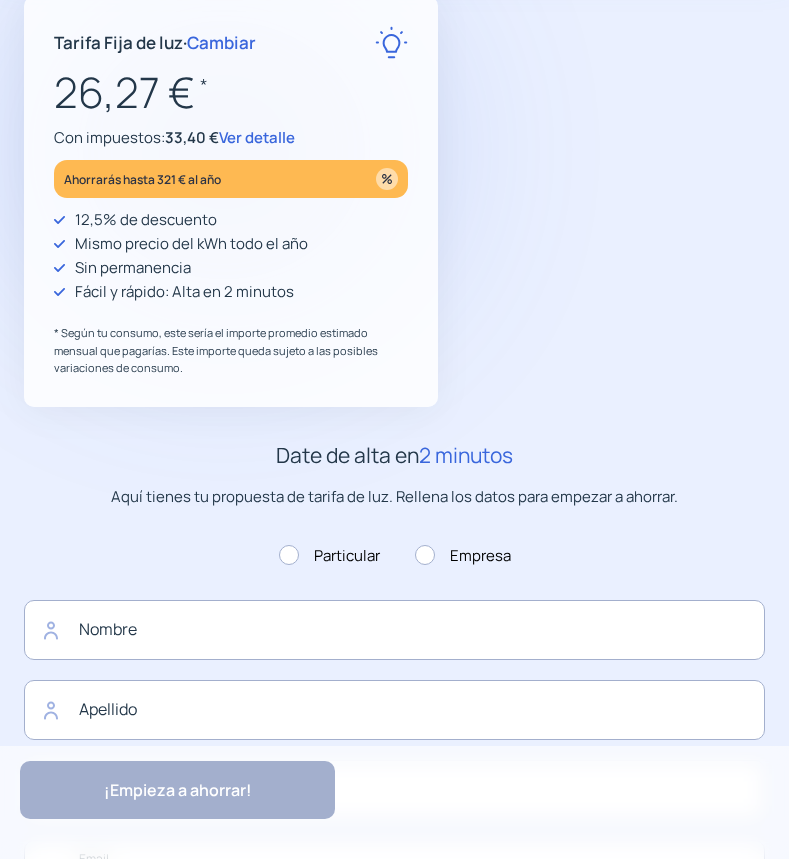 scroll, scrollTop: 500, scrollLeft: 0, axis: vertical 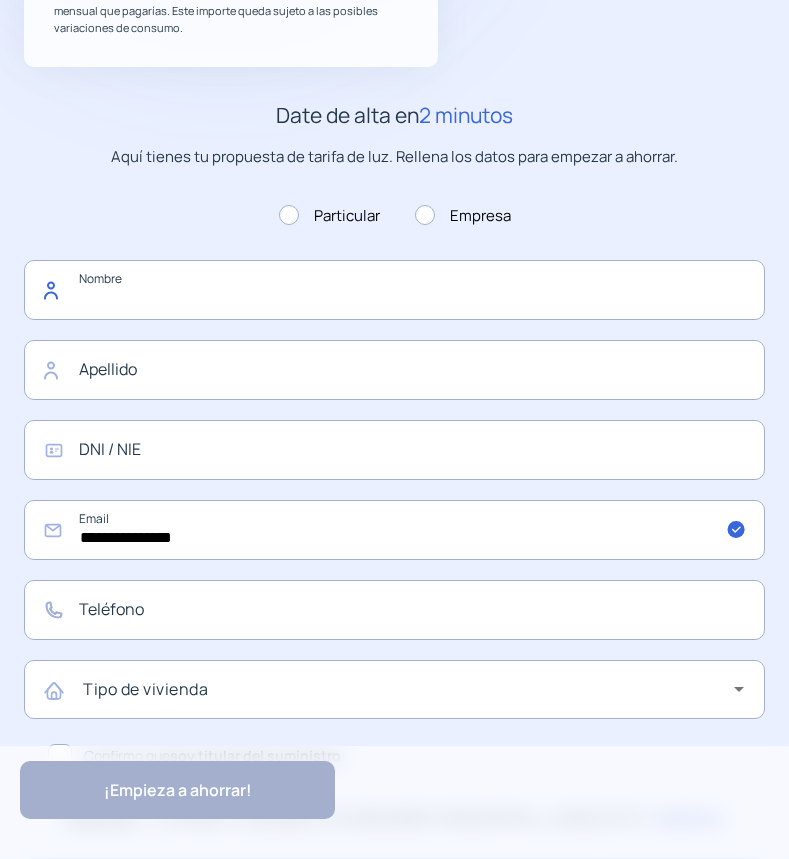 click 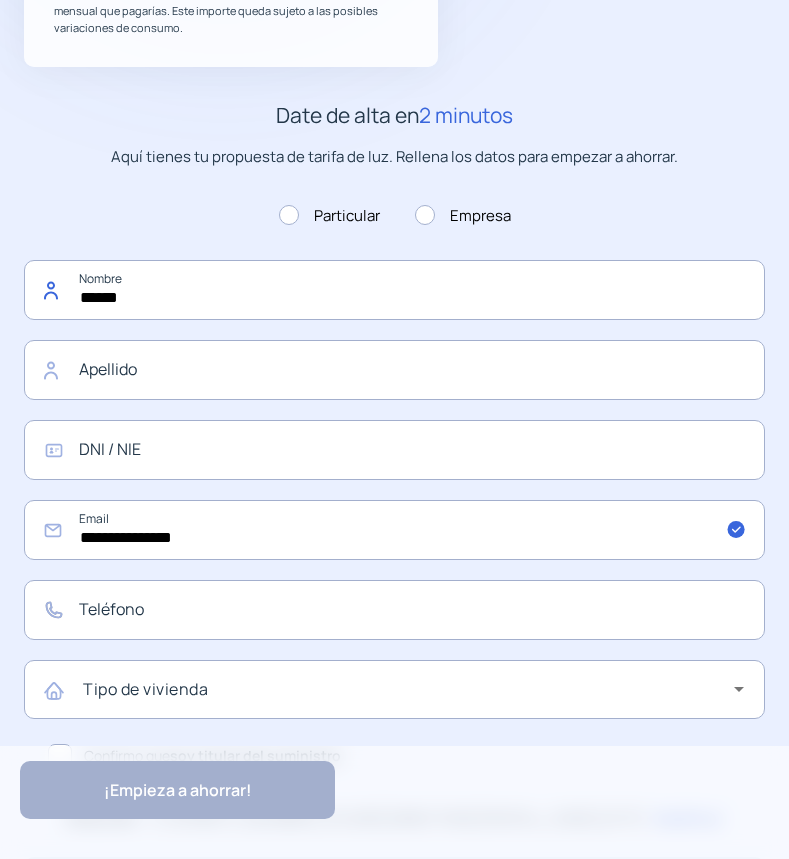 type on "******" 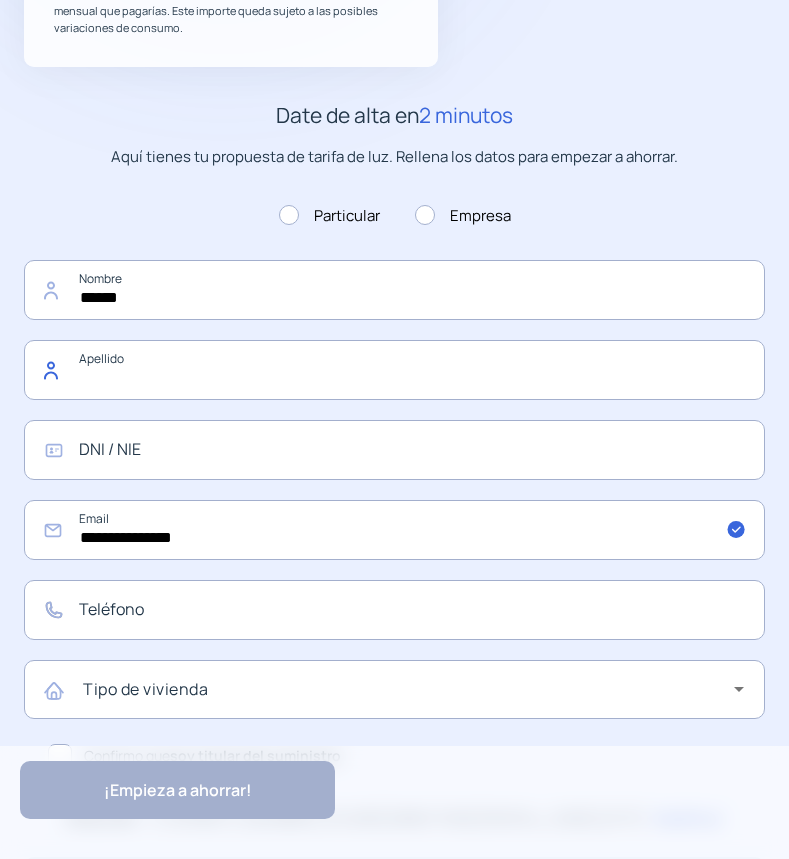 click 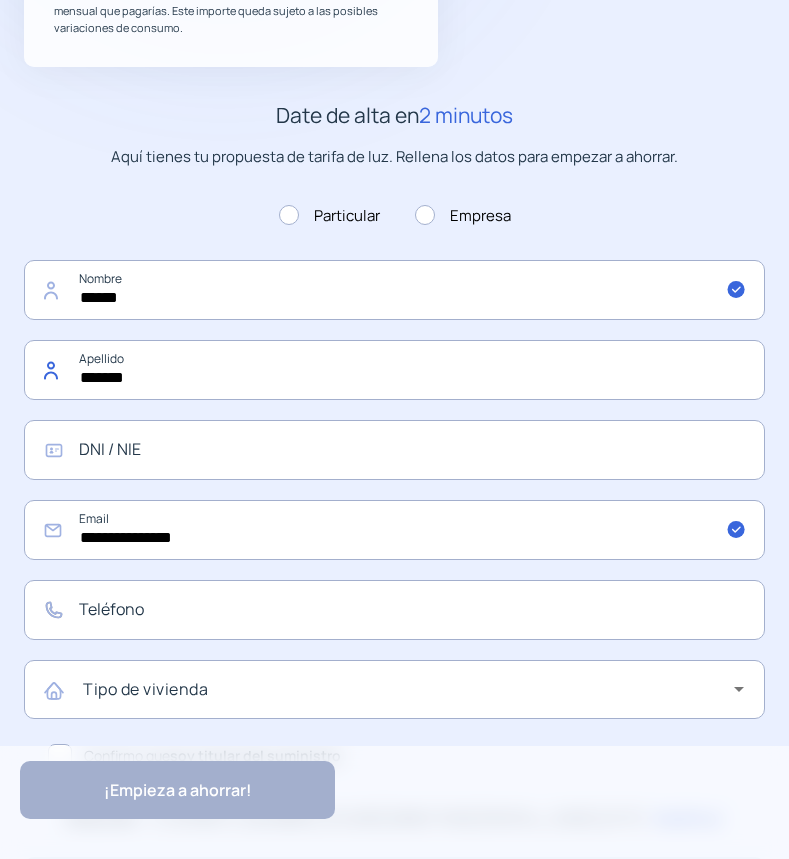 type on "*******" 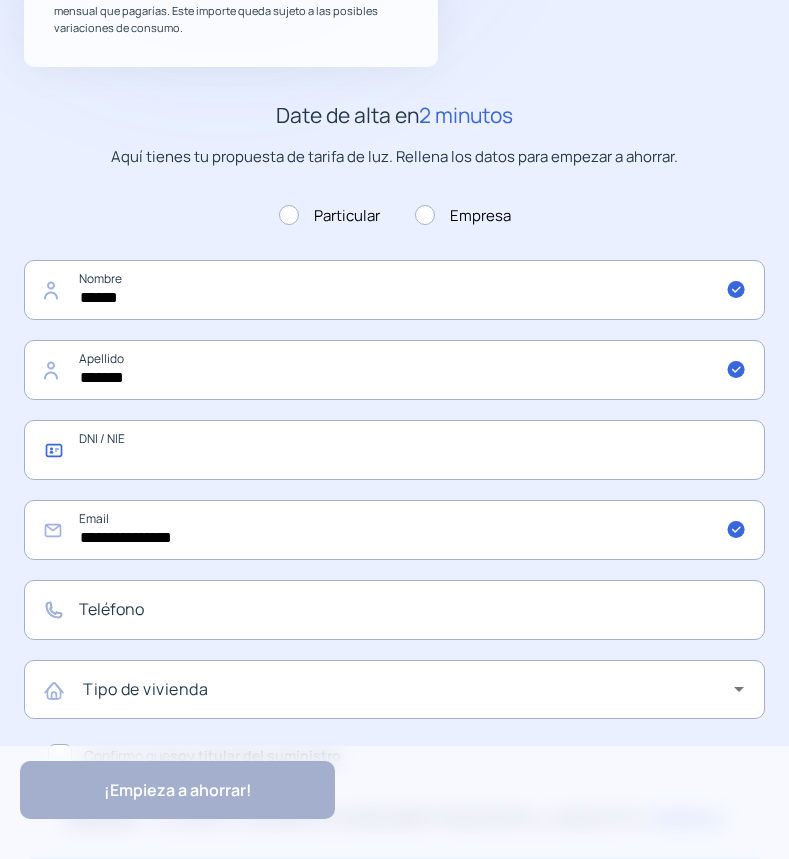 click 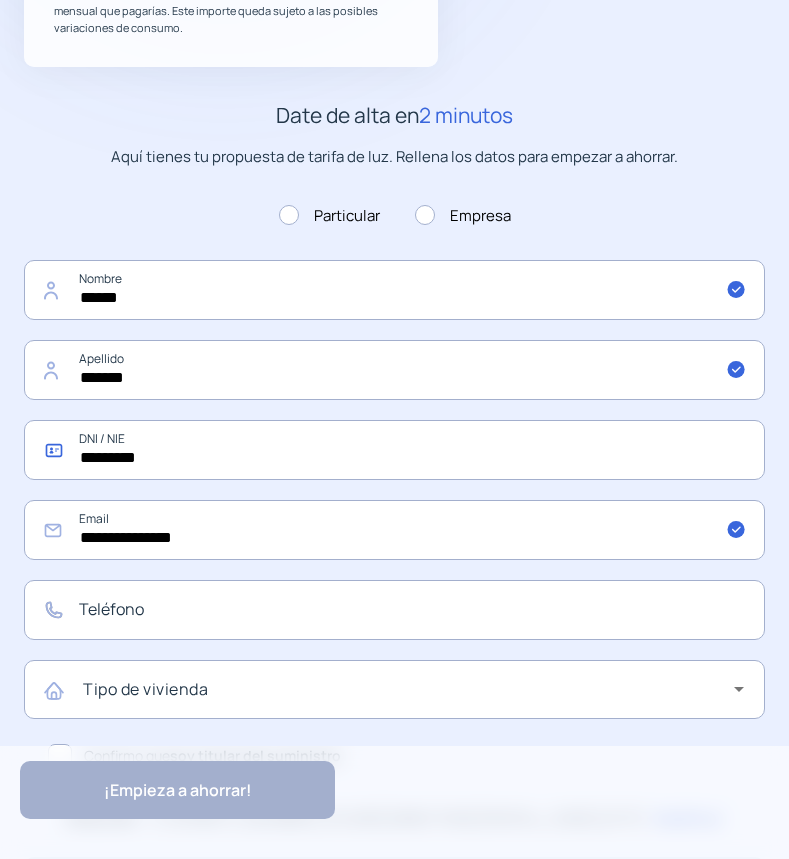 type on "*********" 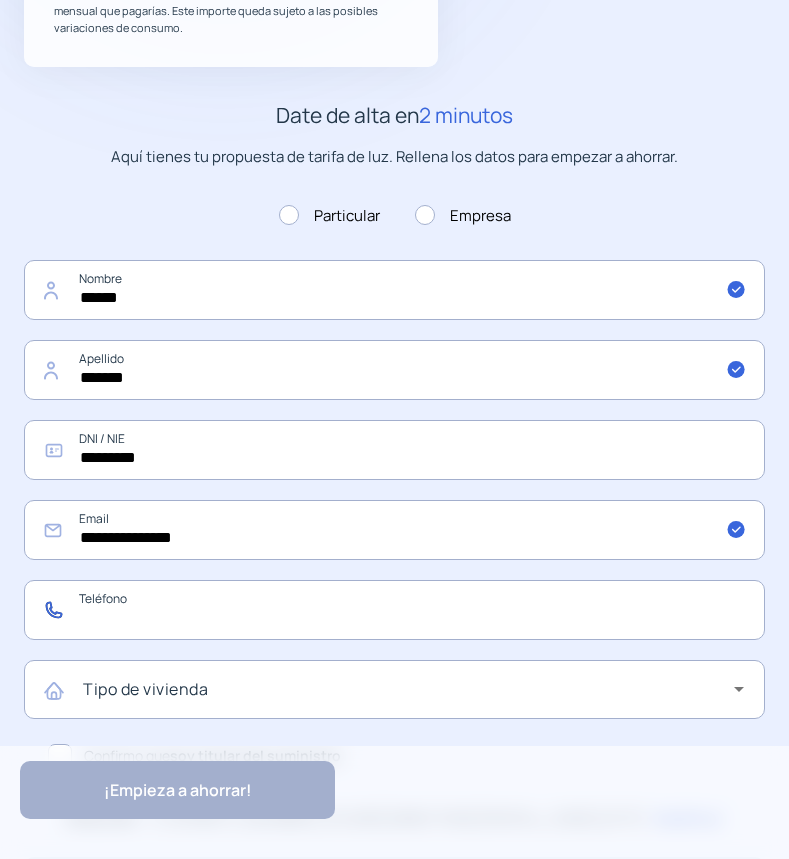 click 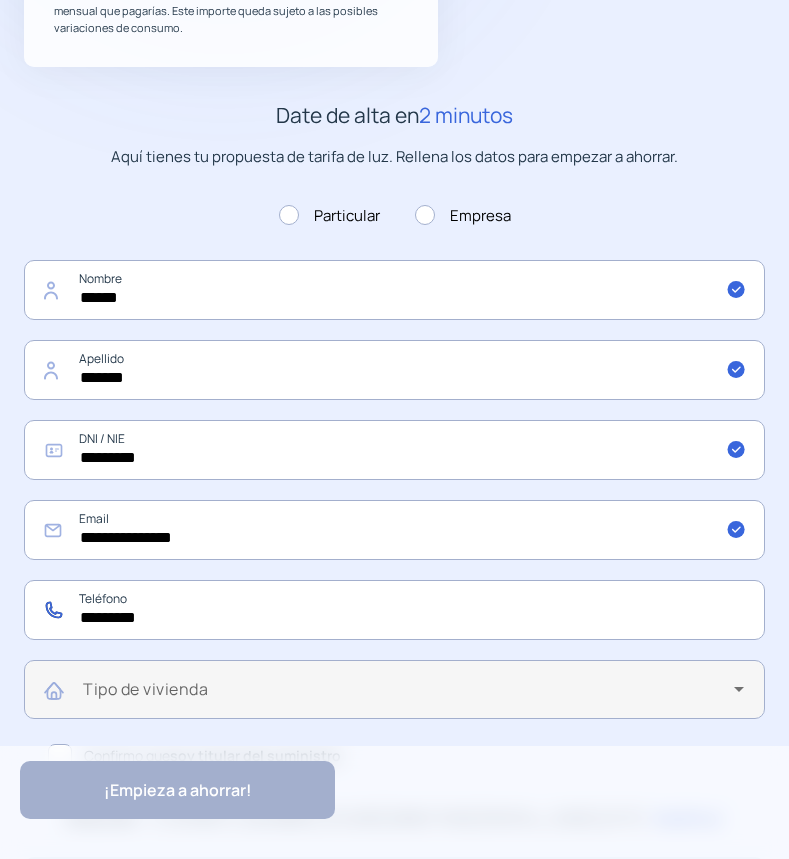 type on "*********" 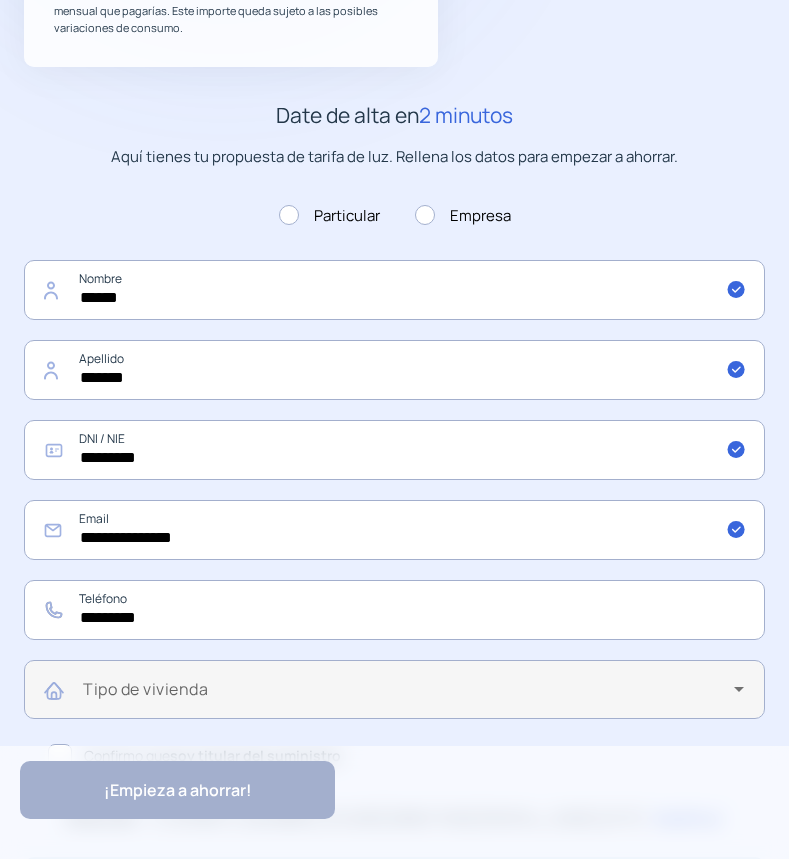 click on "Tipo de vivienda" at bounding box center [145, 689] 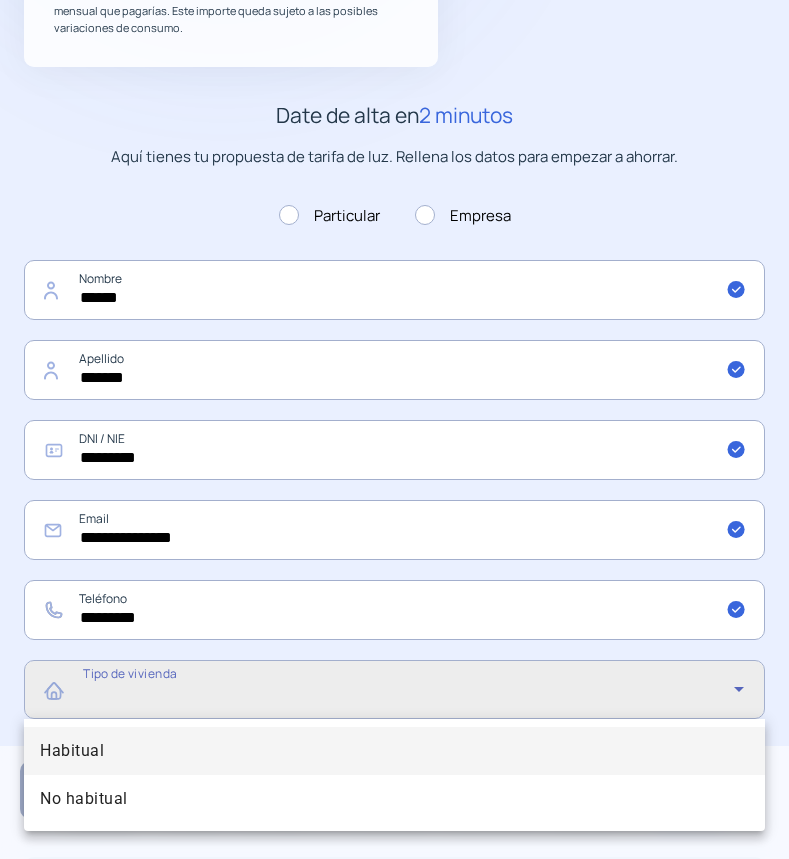 drag, startPoint x: 151, startPoint y: 778, endPoint x: 151, endPoint y: 758, distance: 20 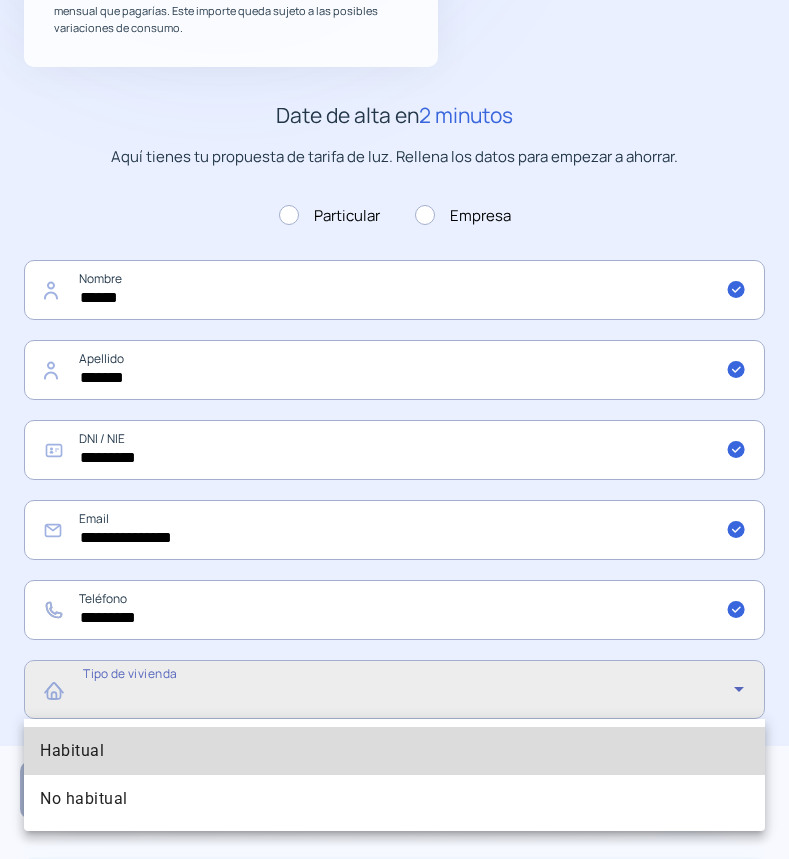 click on "Habitual" at bounding box center (394, 751) 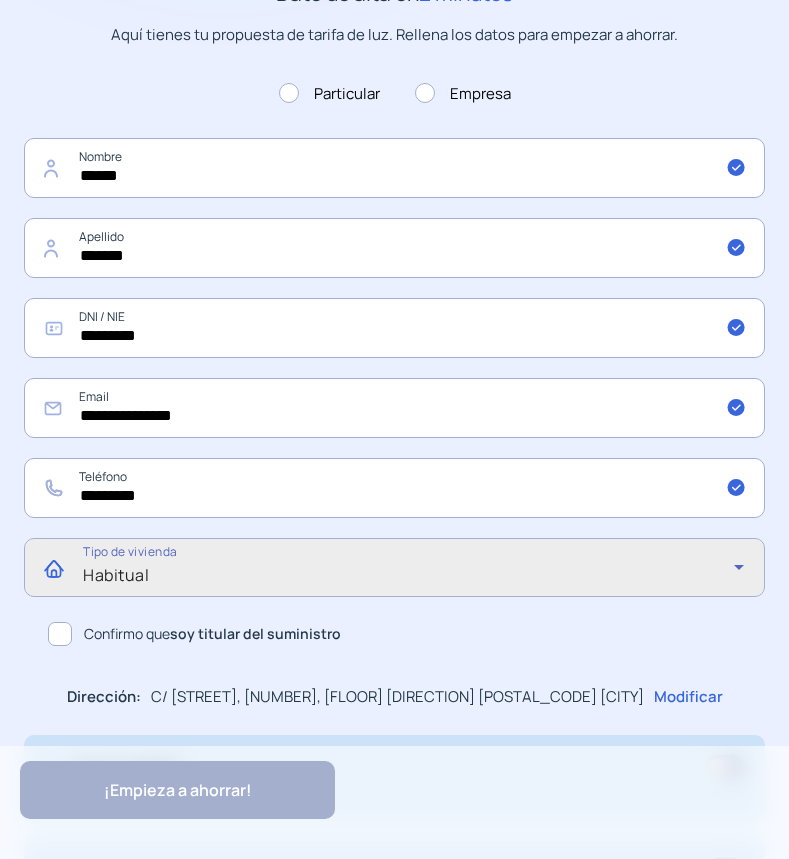 scroll, scrollTop: 800, scrollLeft: 0, axis: vertical 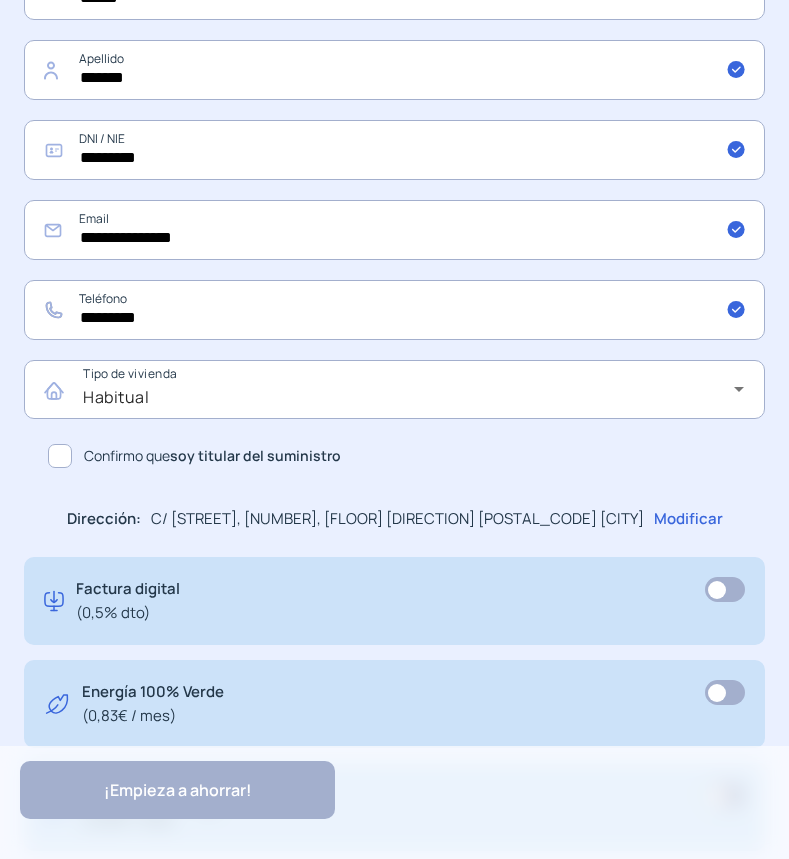 click 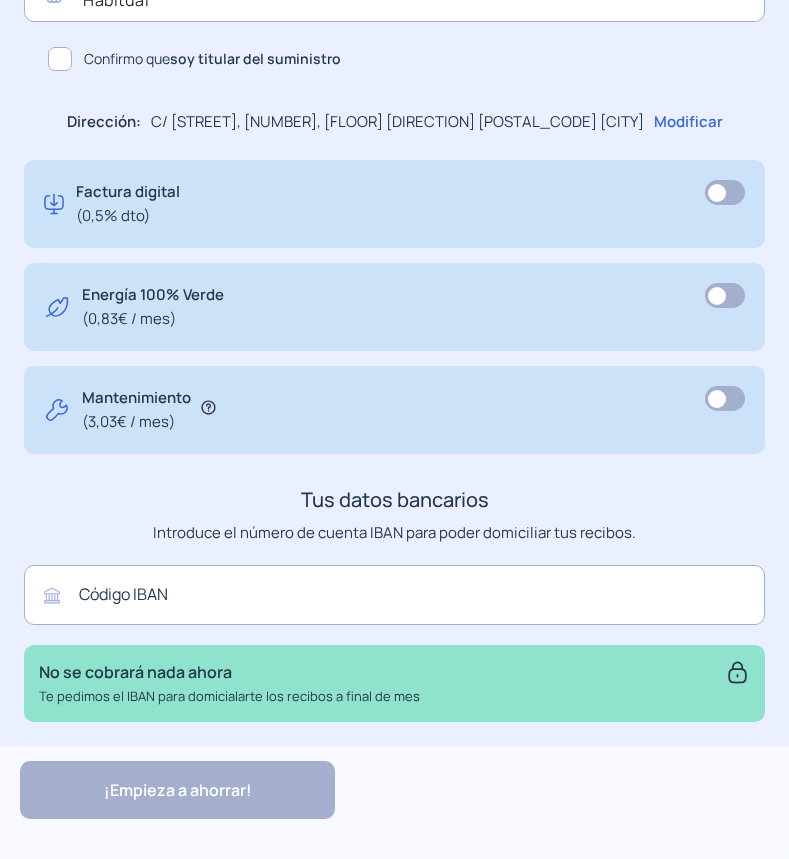 scroll, scrollTop: 1200, scrollLeft: 0, axis: vertical 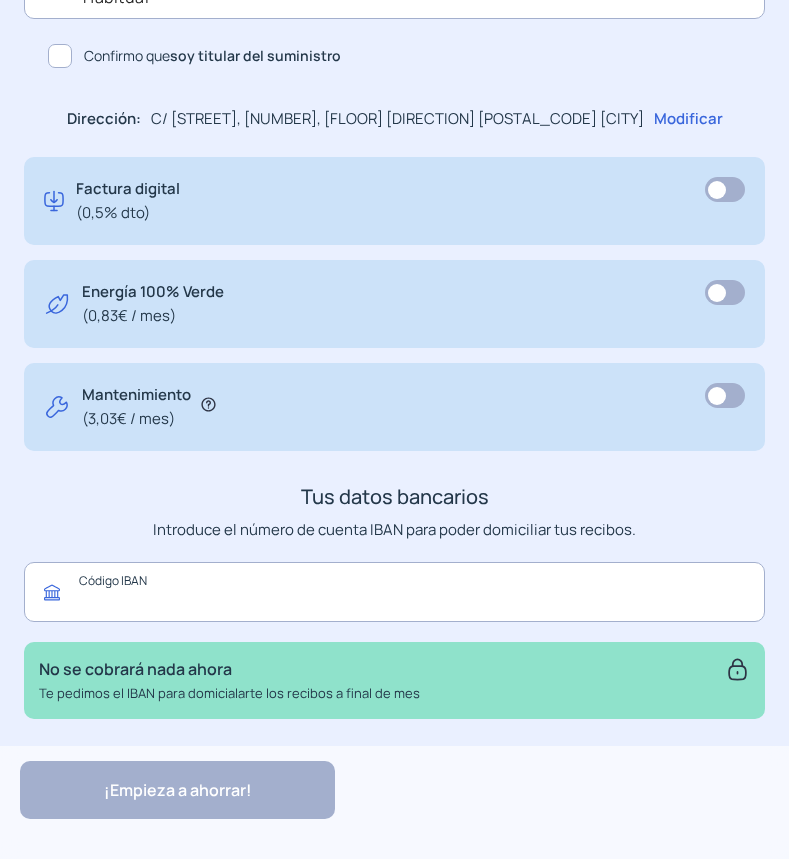 click 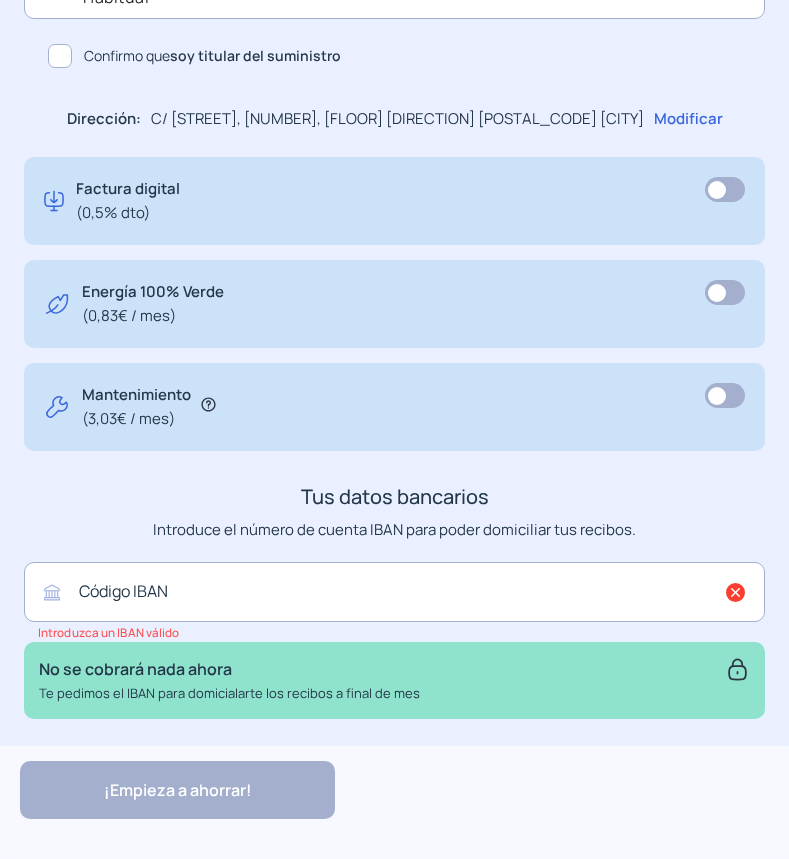 drag, startPoint x: 411, startPoint y: 556, endPoint x: 411, endPoint y: 579, distance: 23 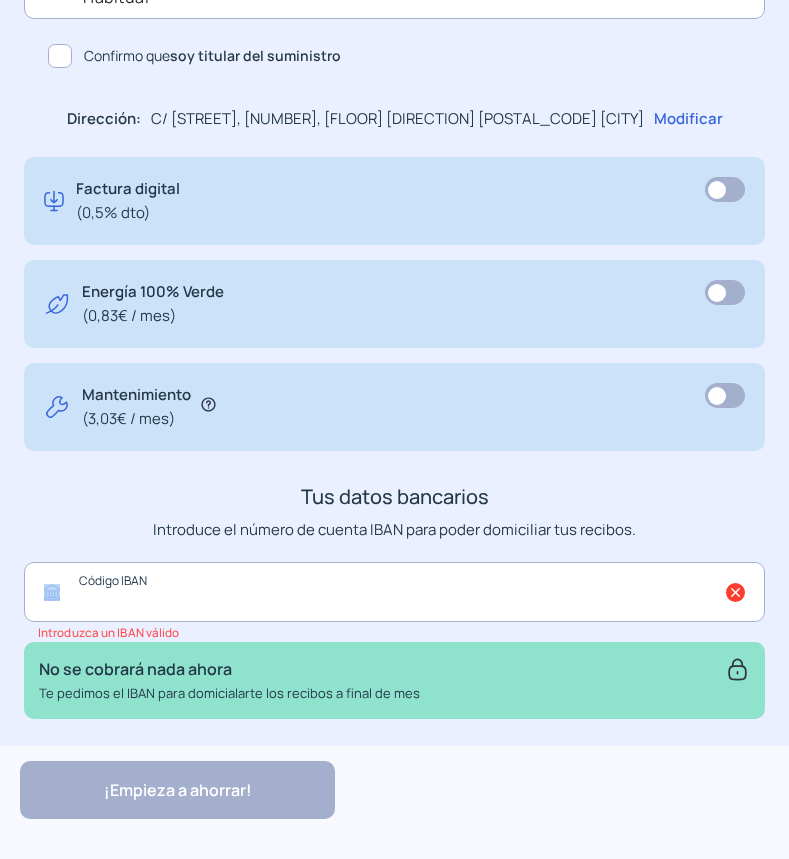 click 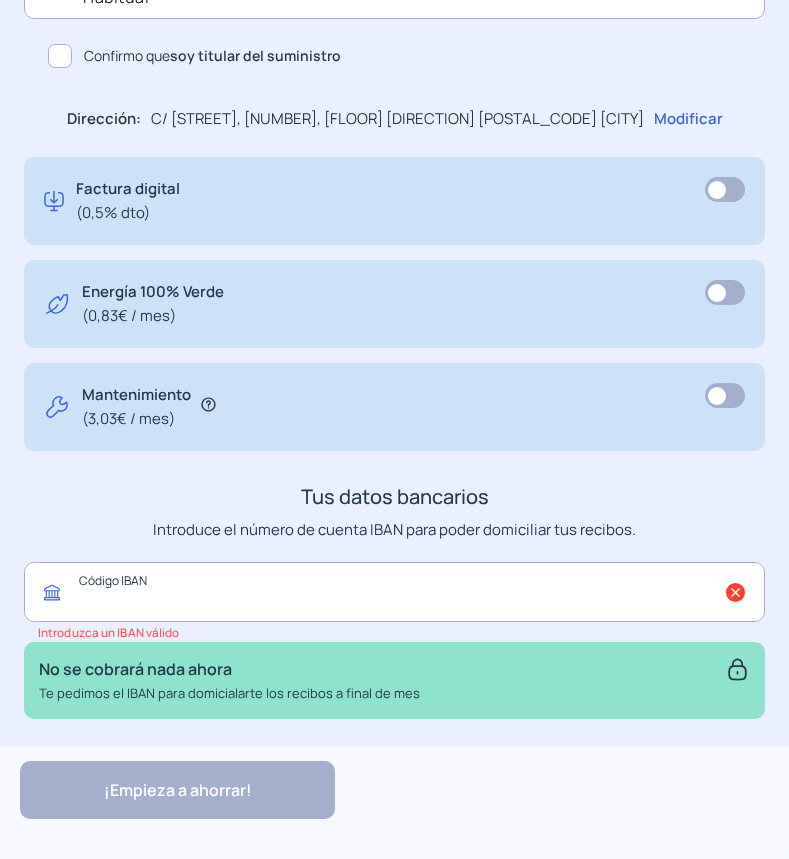 paste on "**********" 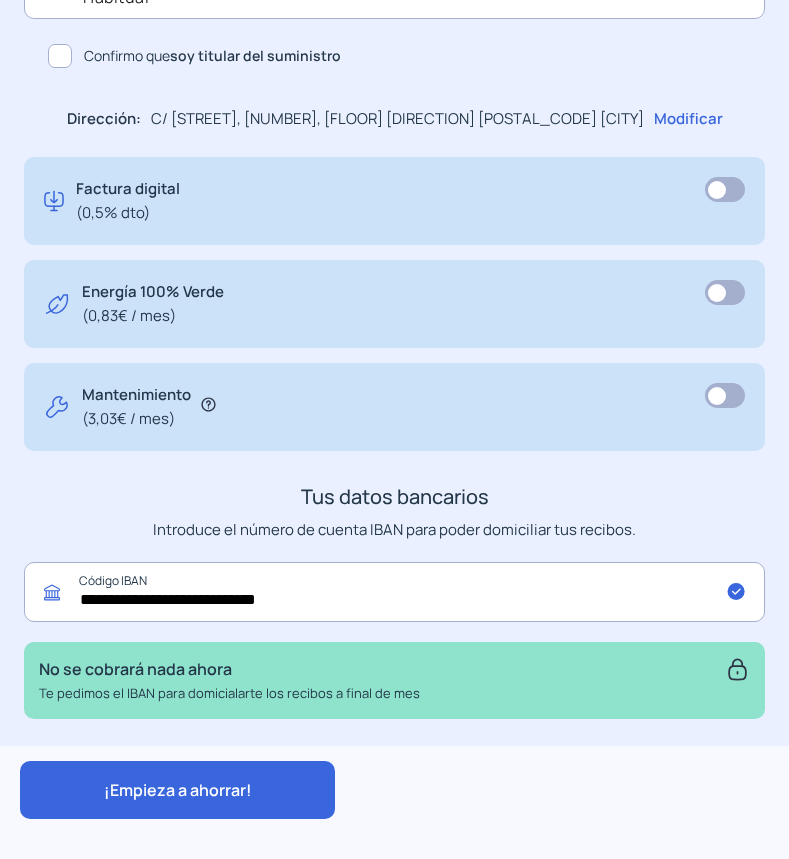 type on "**********" 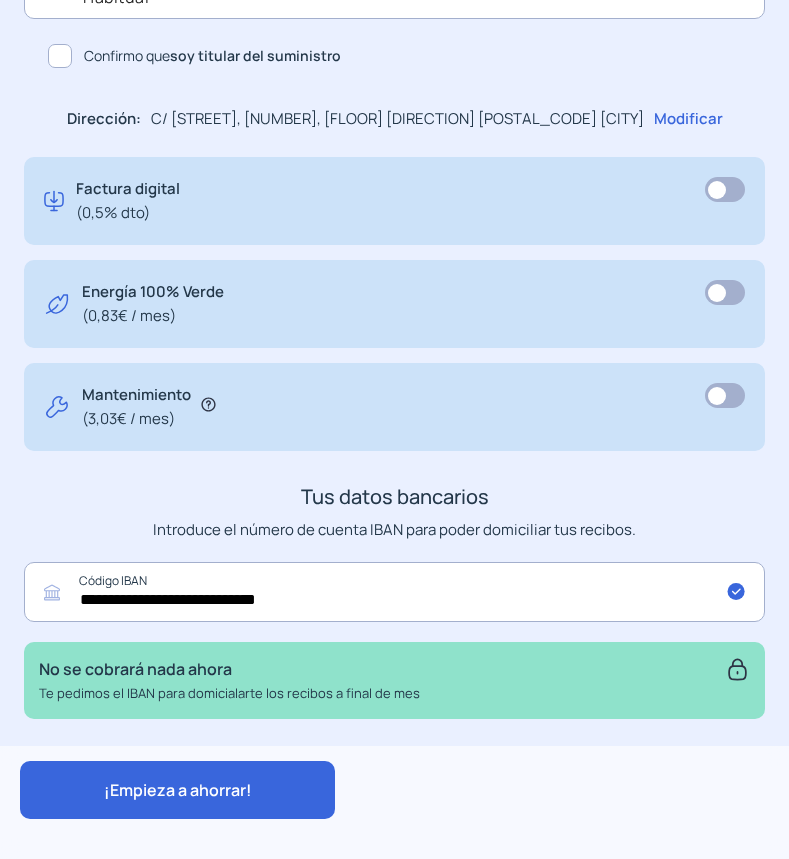 click on "¡Empieza a ahorrar!" 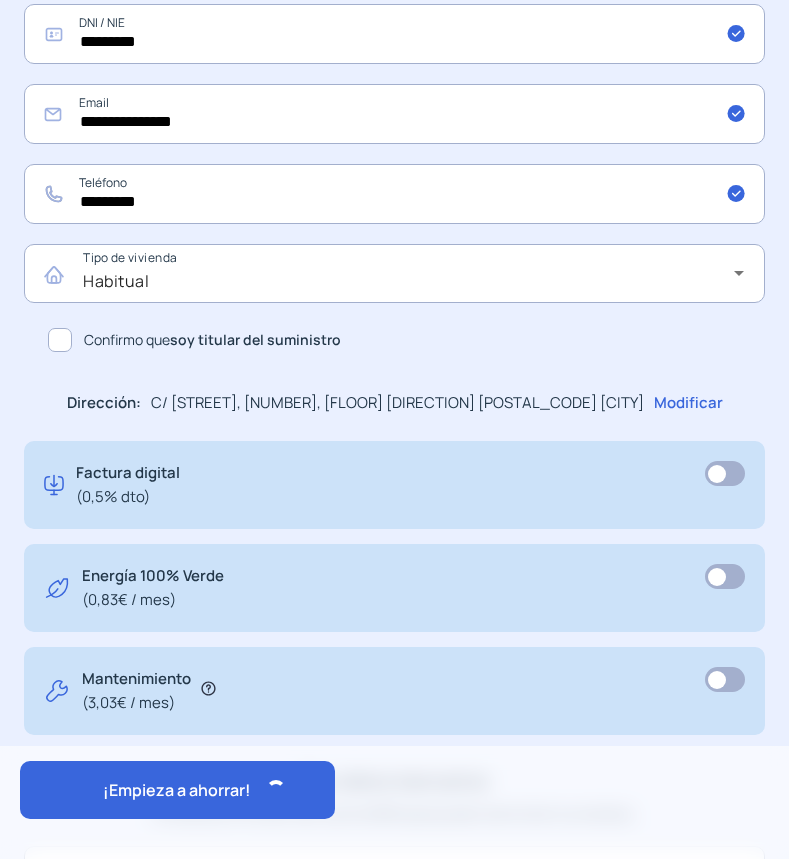 scroll, scrollTop: 900, scrollLeft: 0, axis: vertical 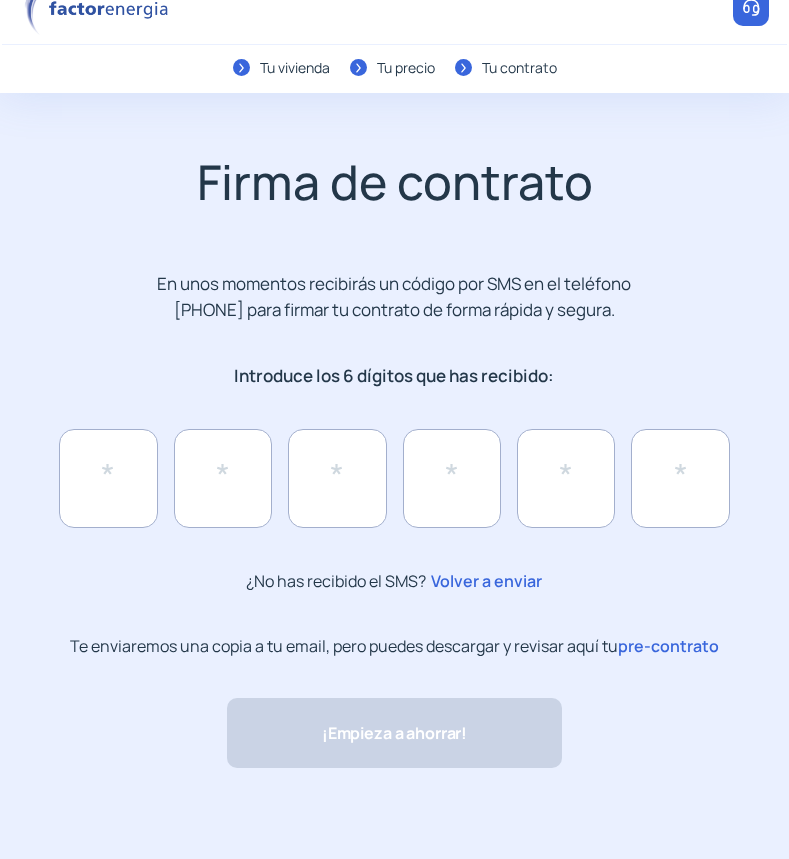 click on "pre-contrato" 